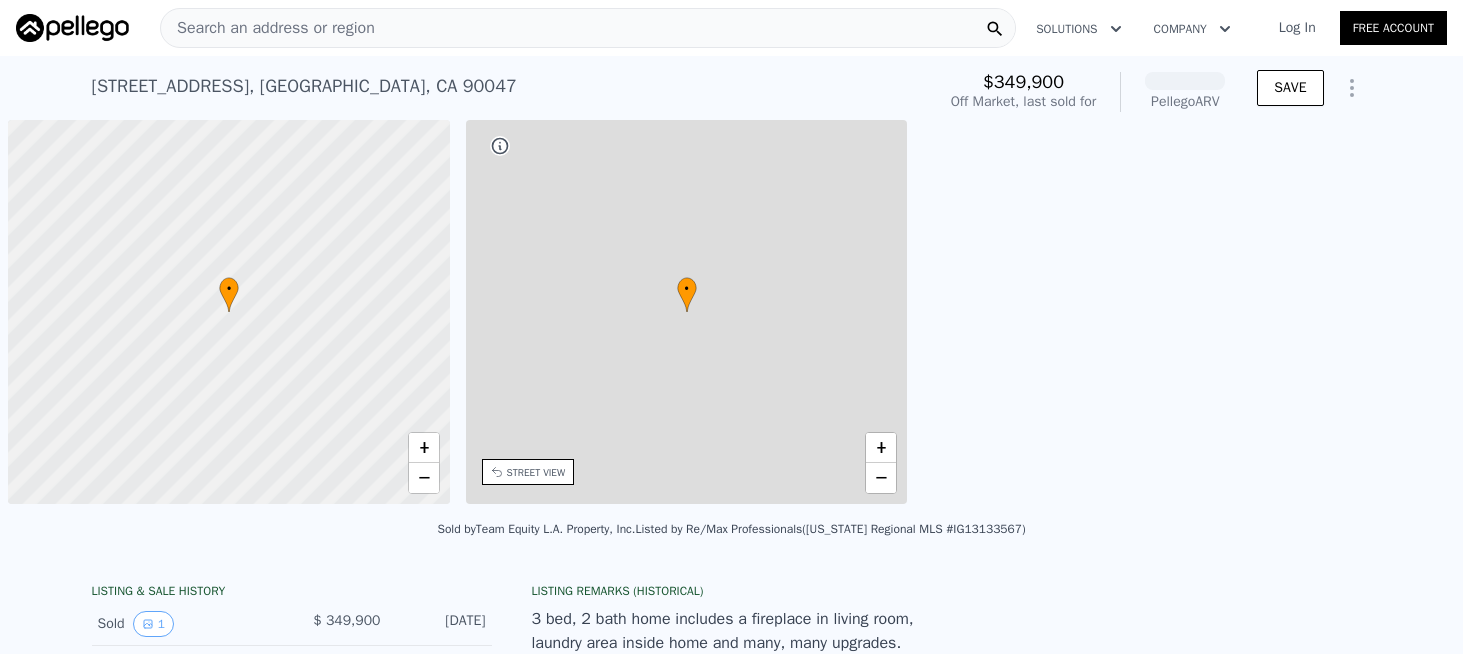 scroll, scrollTop: 0, scrollLeft: 0, axis: both 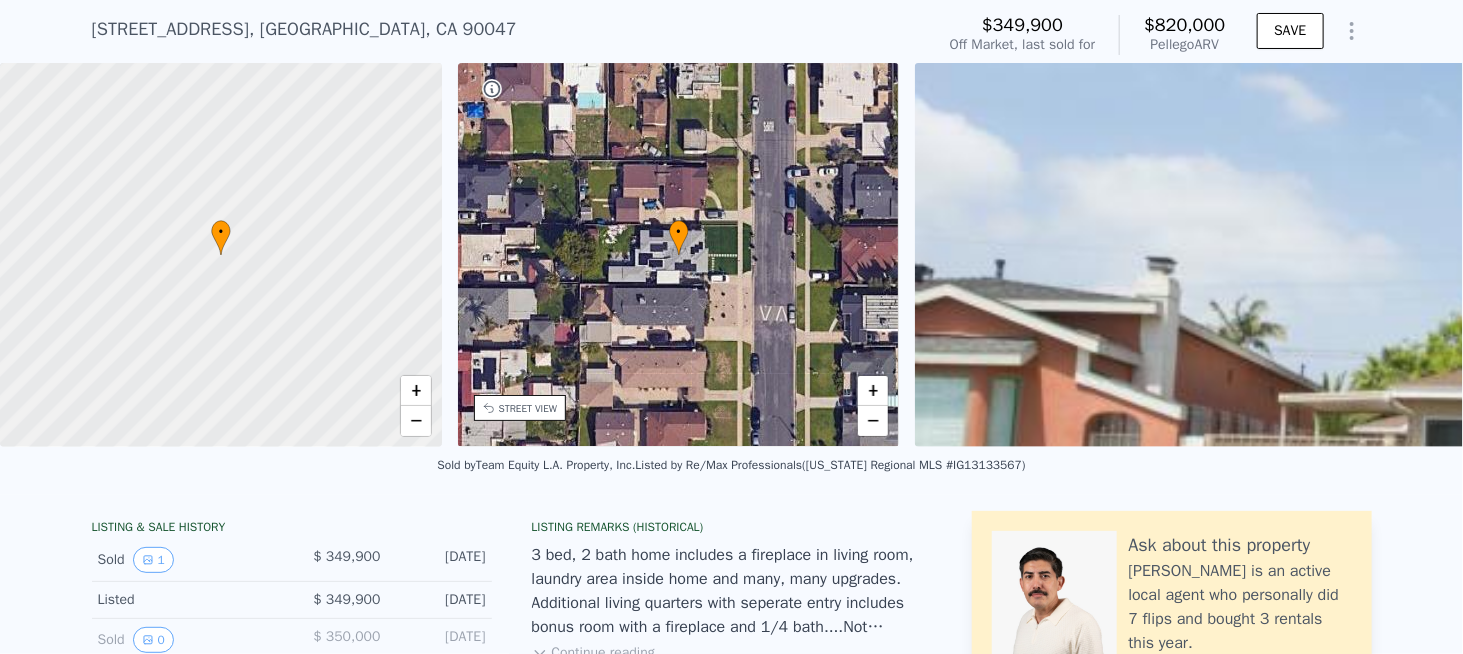 click on "Search an address or region" at bounding box center [268, -29] 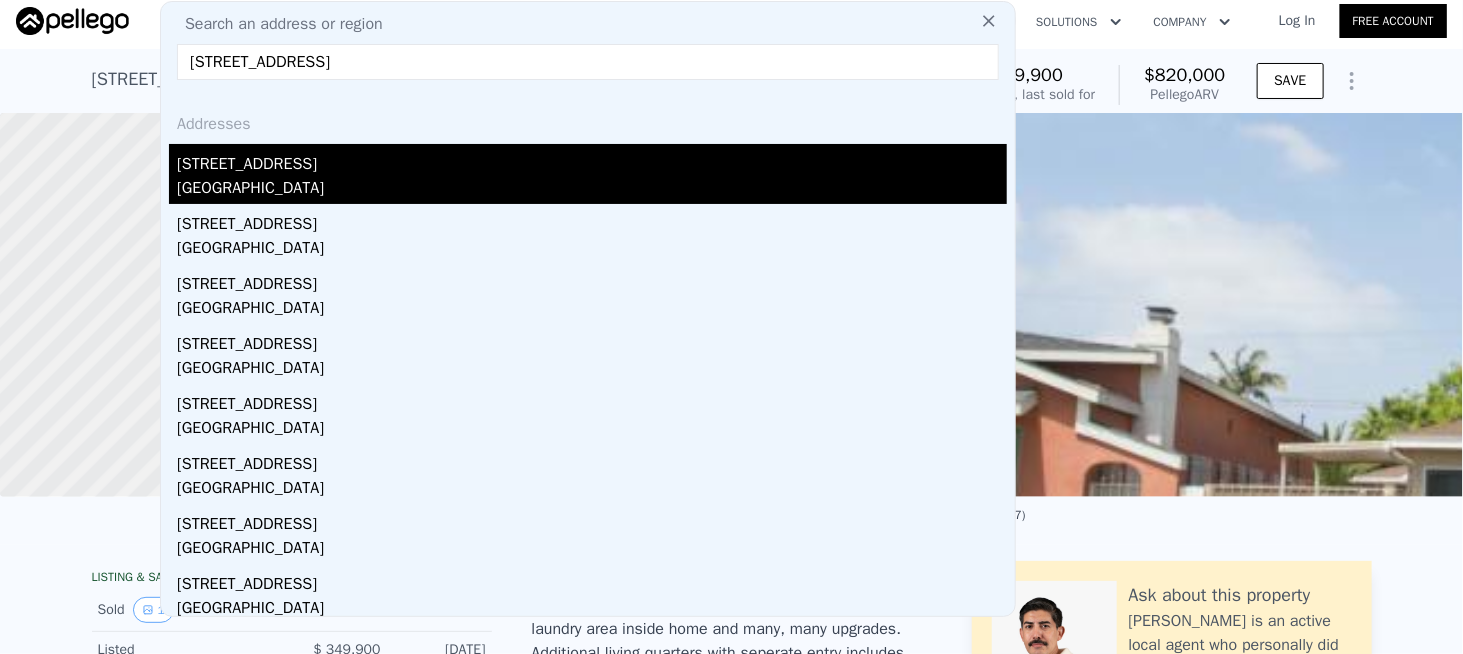 type on "[STREET_ADDRESS]" 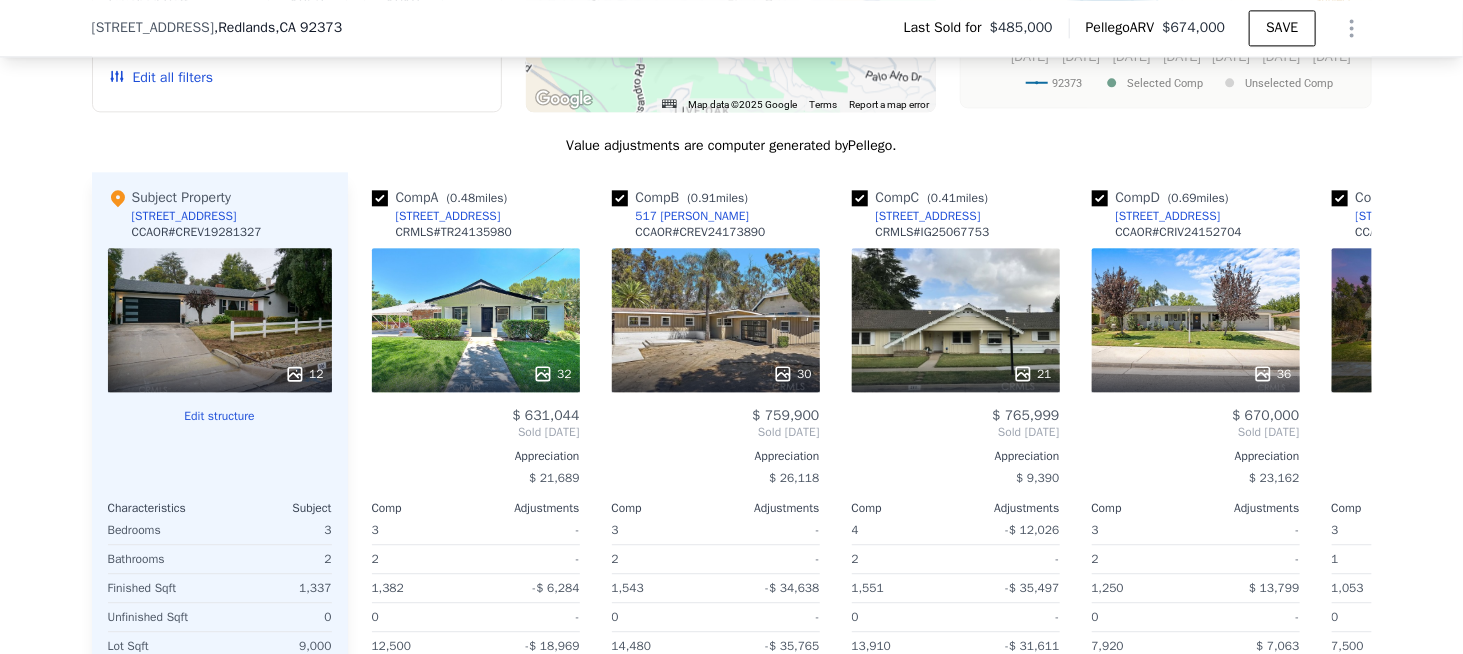 scroll, scrollTop: 2100, scrollLeft: 0, axis: vertical 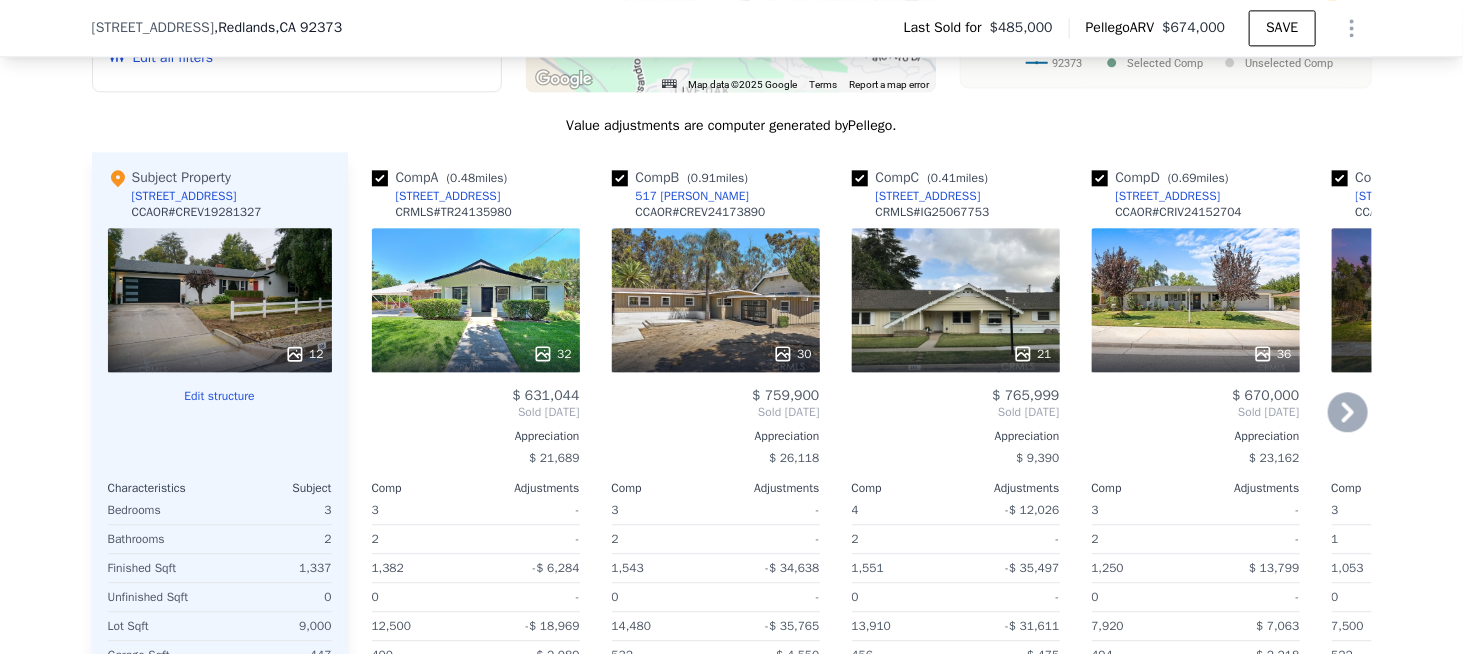 click 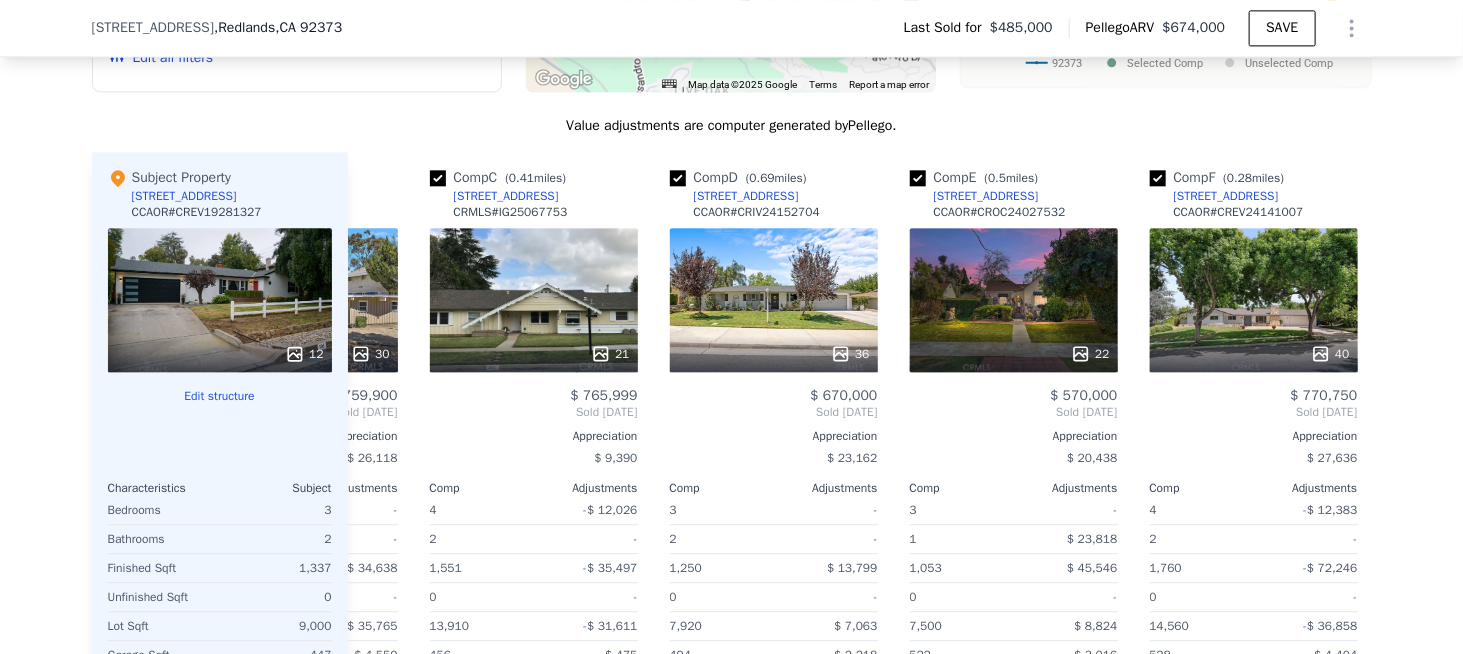 scroll, scrollTop: 0, scrollLeft: 480, axis: horizontal 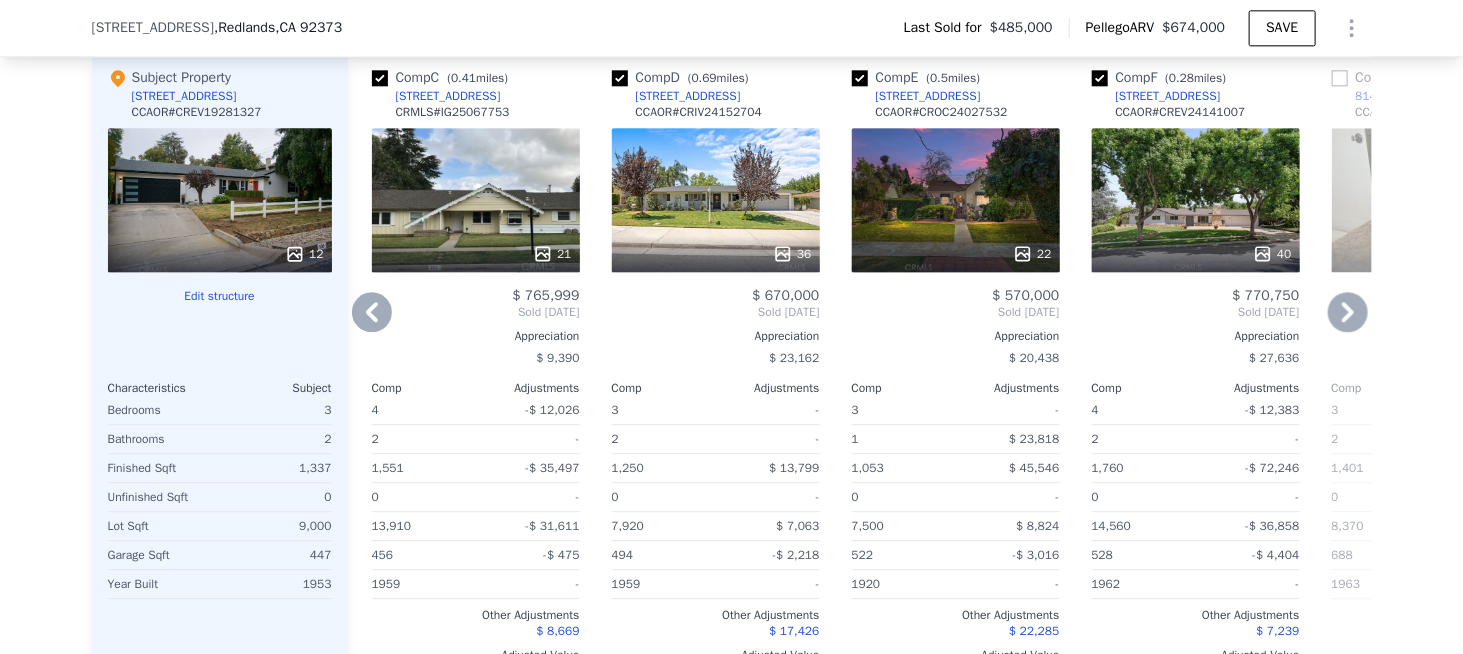click 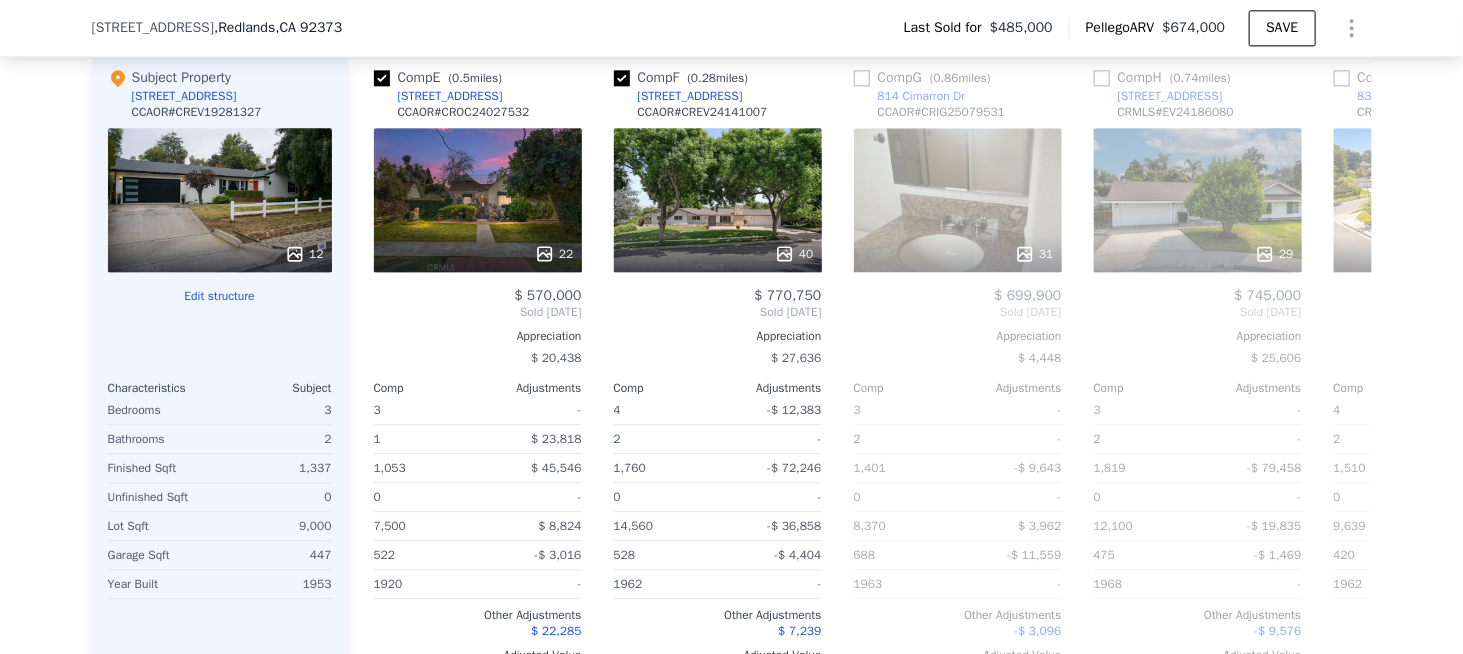 scroll, scrollTop: 0, scrollLeft: 960, axis: horizontal 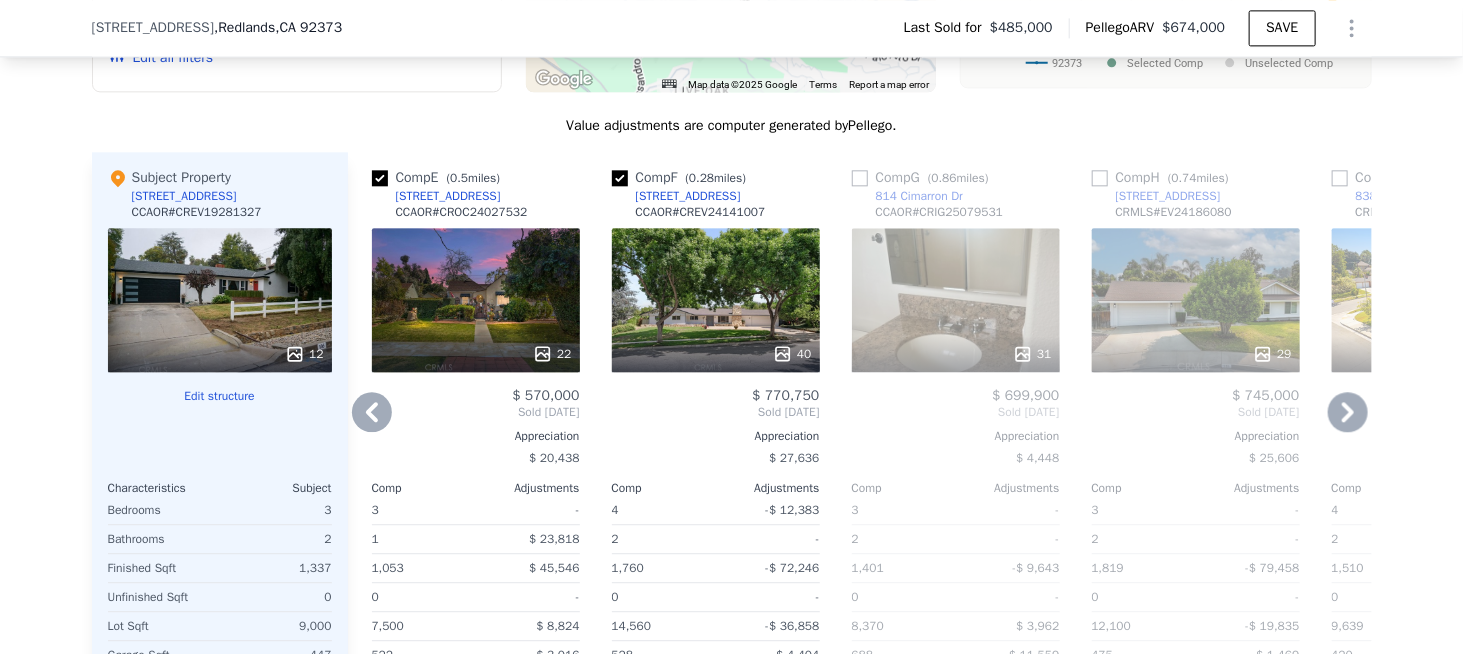 click 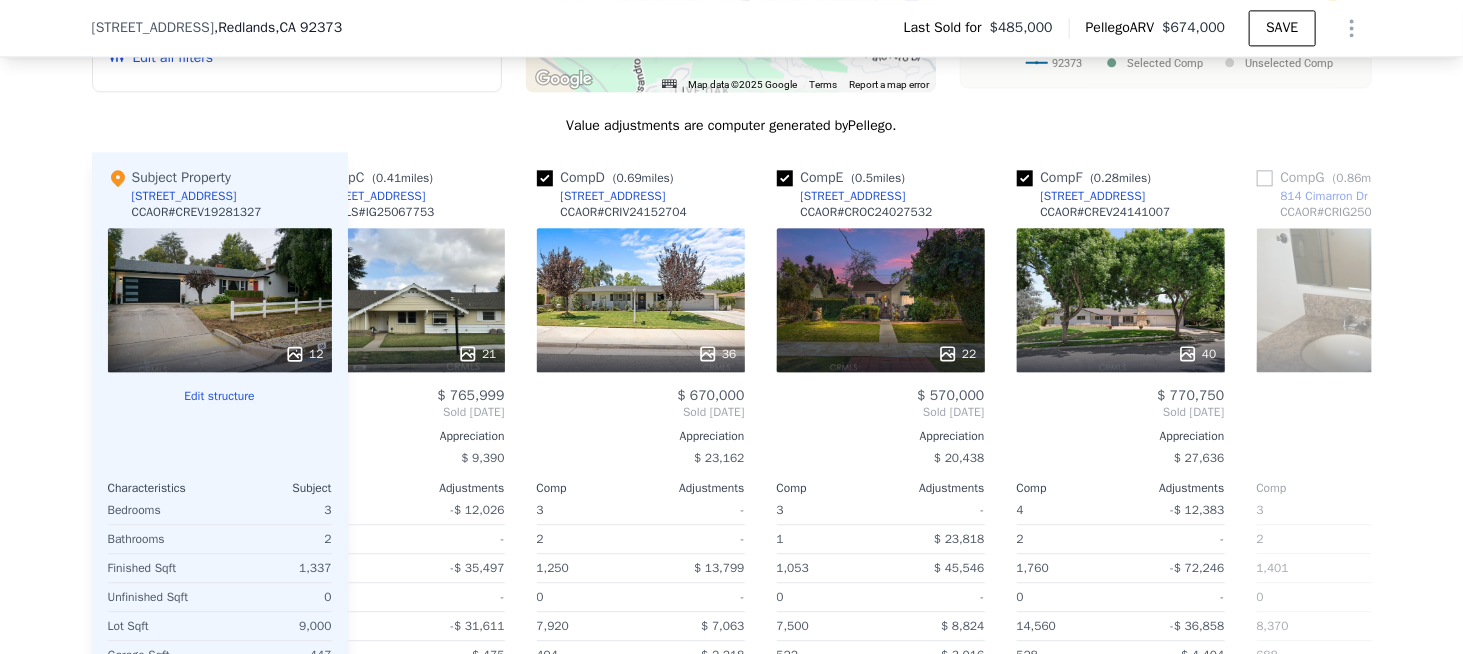 scroll, scrollTop: 0, scrollLeft: 480, axis: horizontal 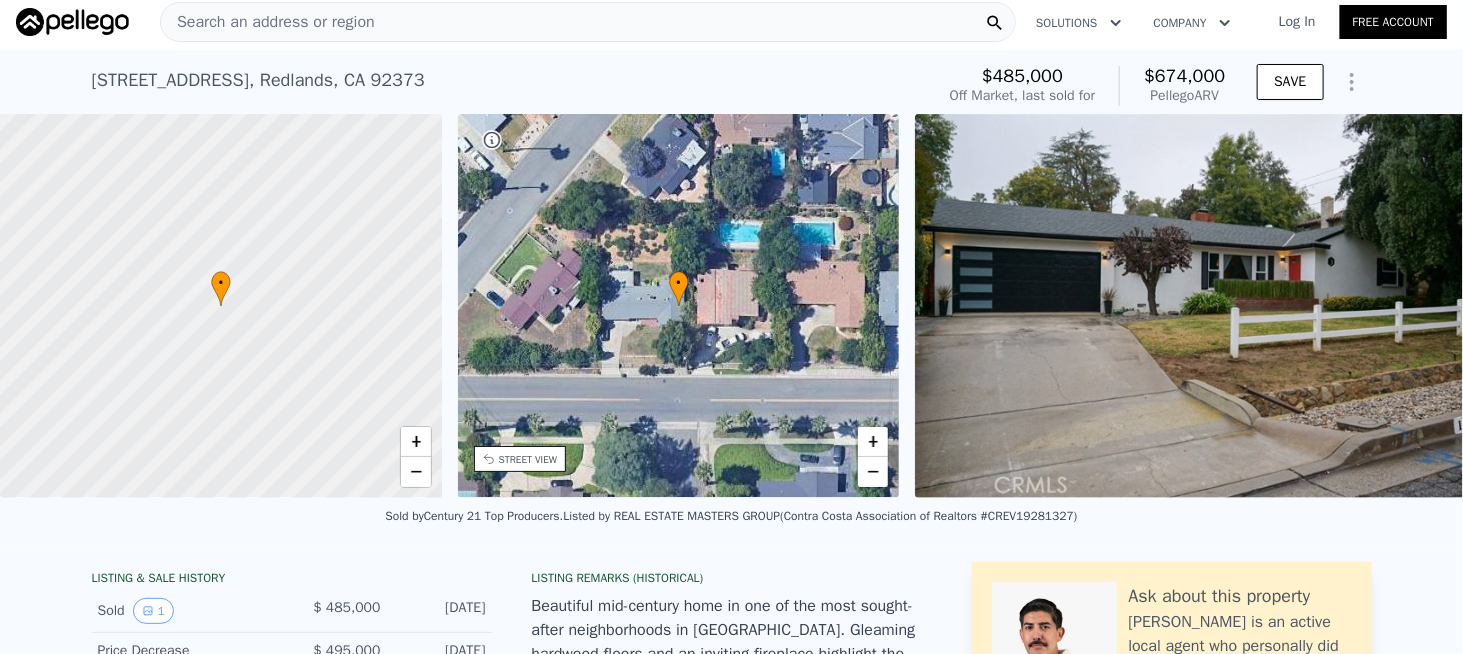 click on "Search an address or region" at bounding box center [268, 22] 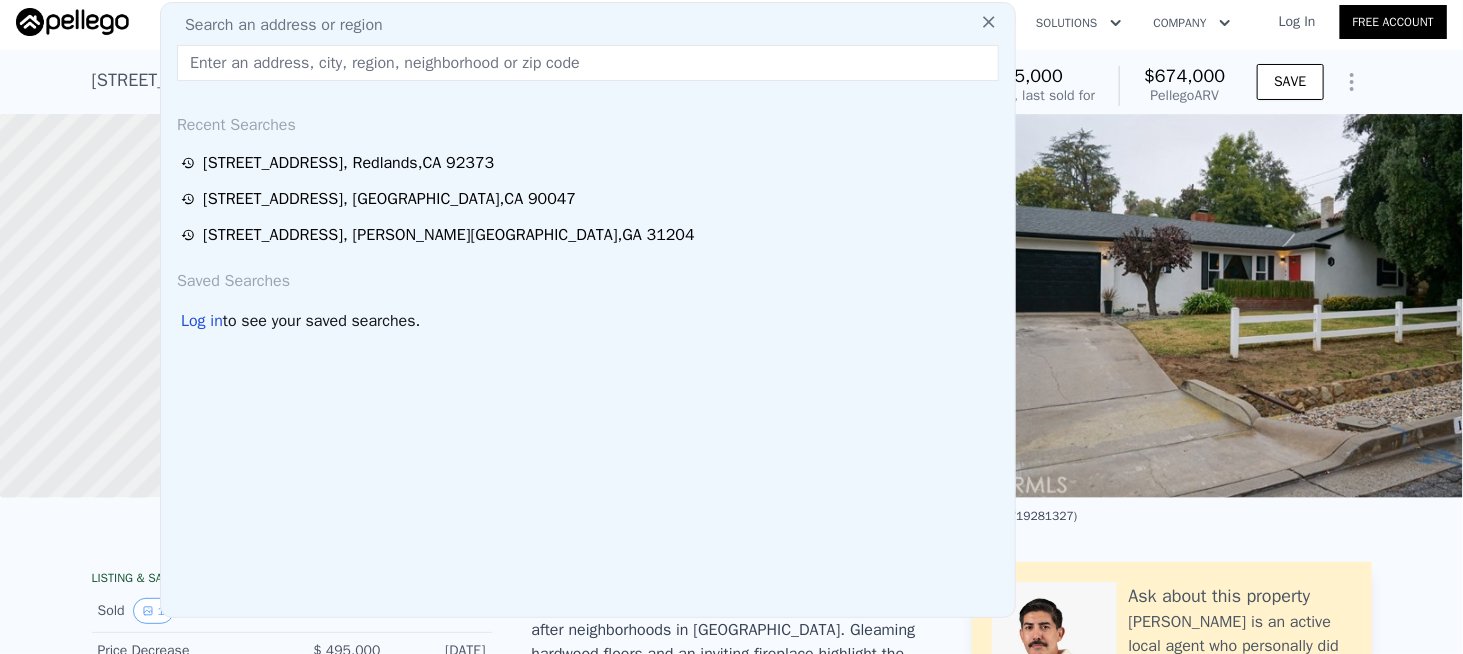 scroll, scrollTop: 0, scrollLeft: 0, axis: both 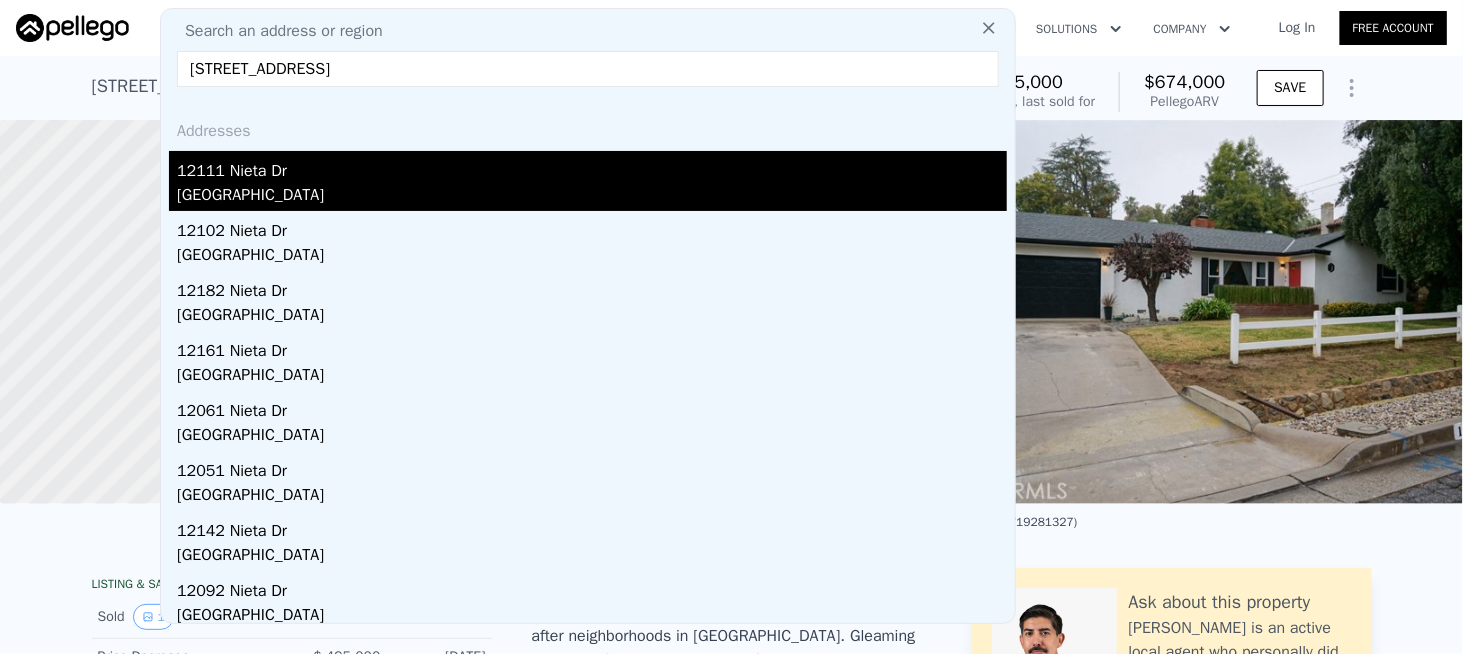 type on "[STREET_ADDRESS]" 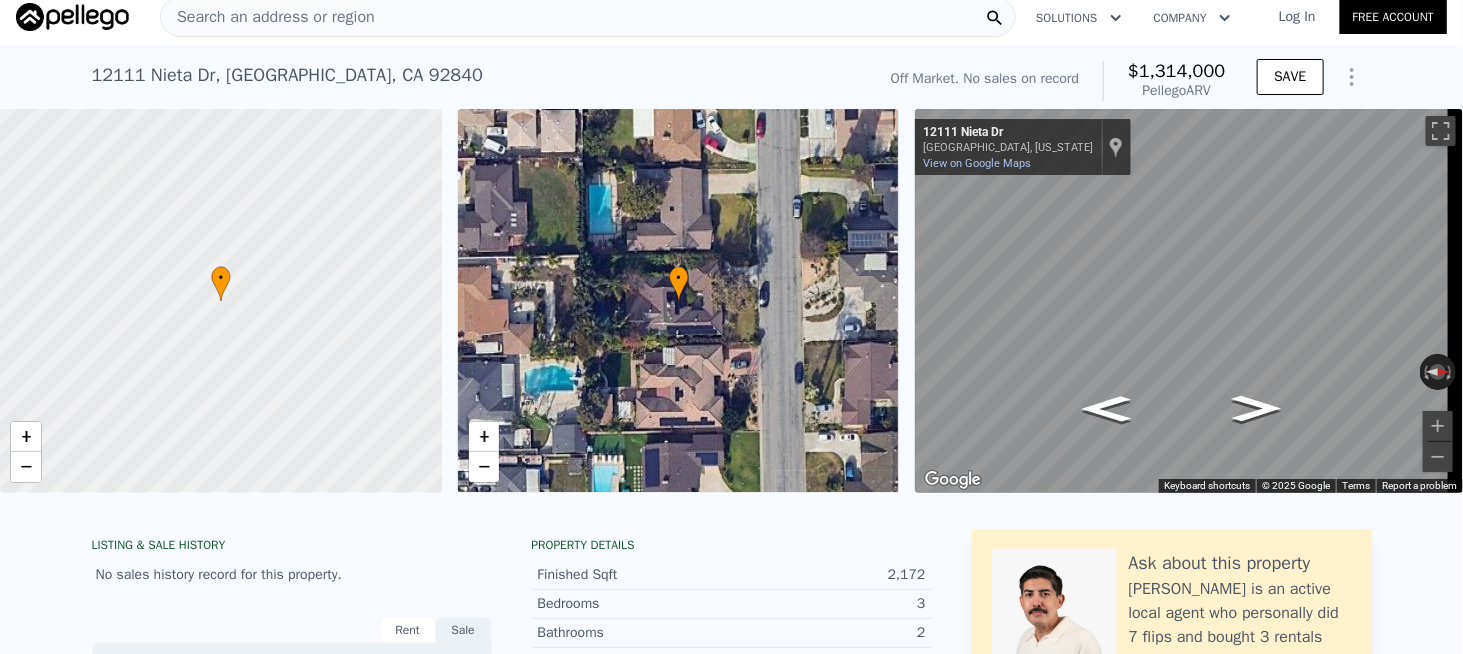 scroll, scrollTop: 0, scrollLeft: 0, axis: both 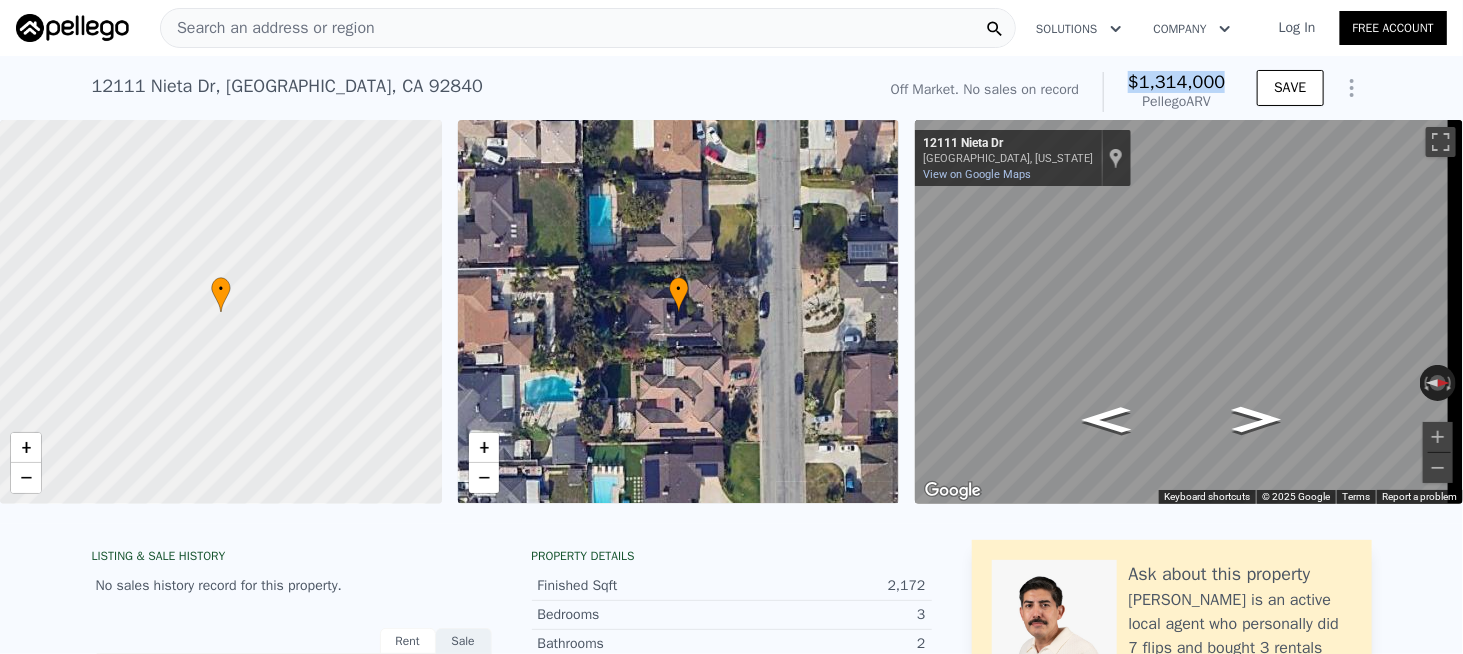 drag, startPoint x: 1225, startPoint y: 76, endPoint x: 1129, endPoint y: 81, distance: 96.13012 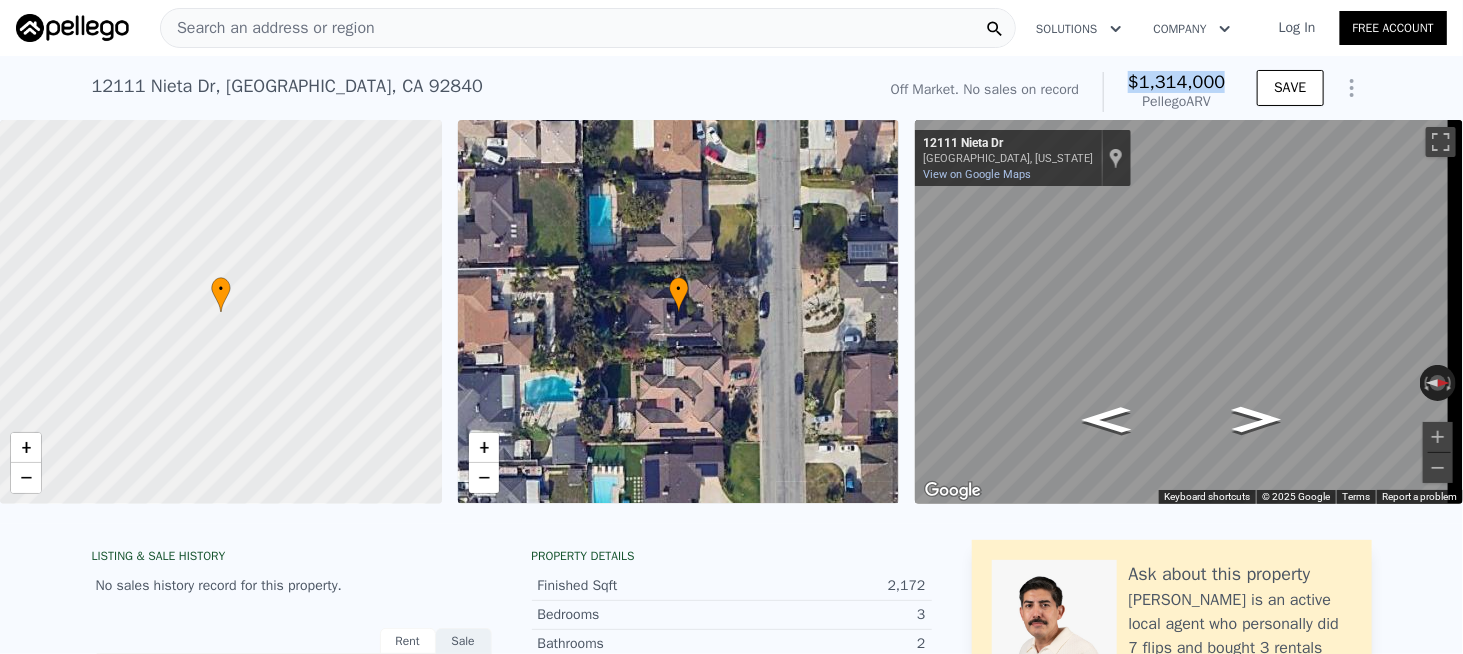copy on "$1,314,000" 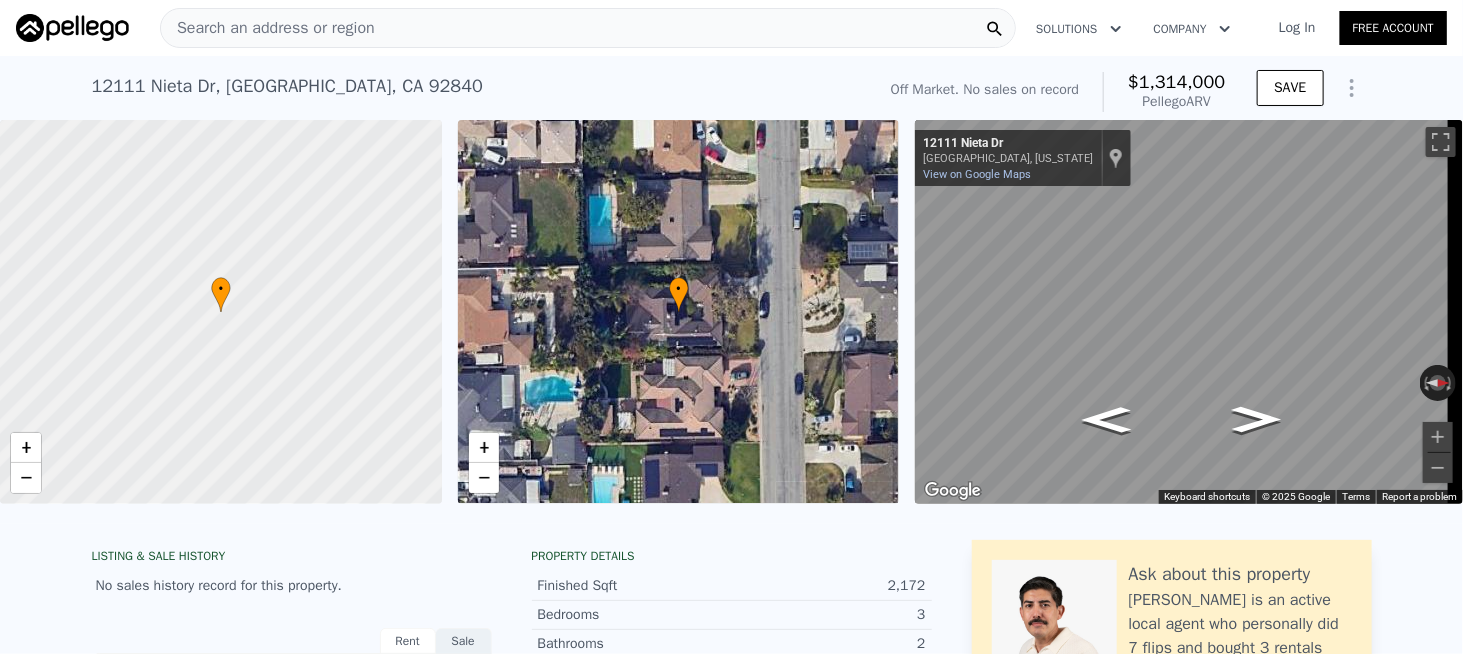 click on "Search an address or region" at bounding box center (268, 28) 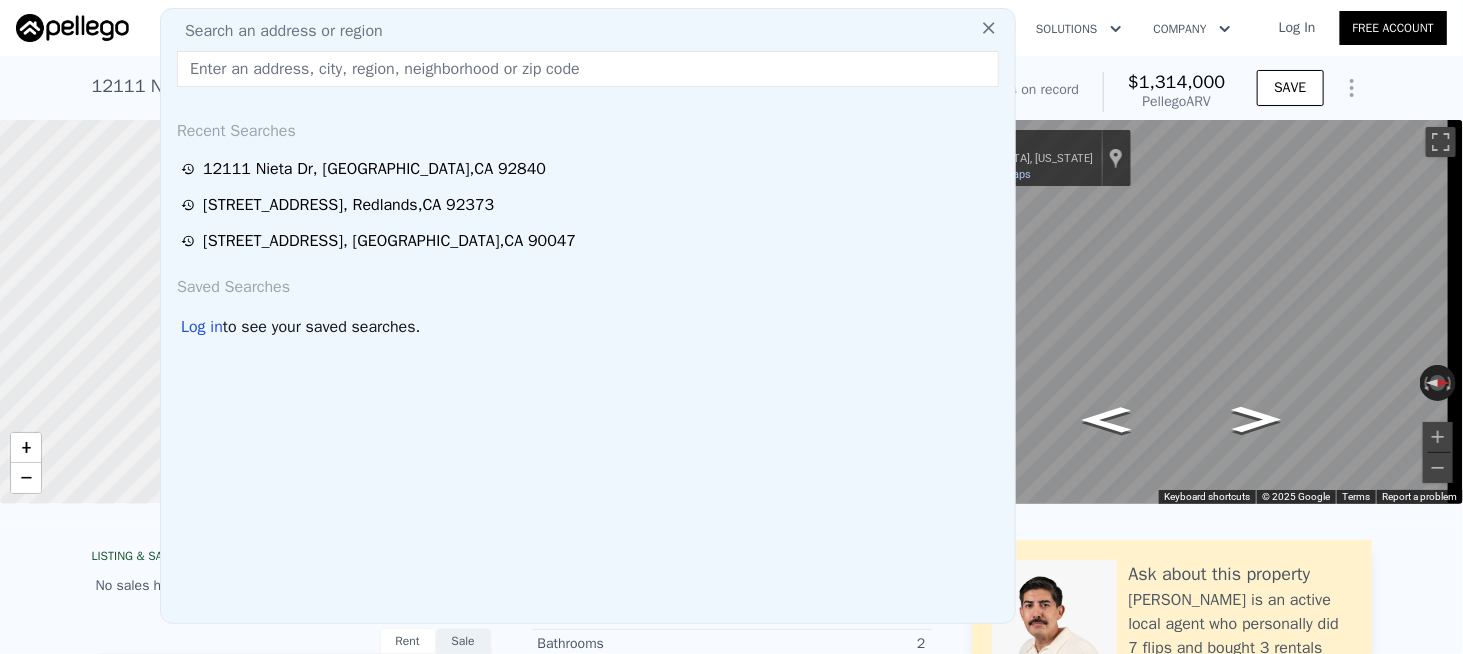 type on "[STREET_ADDRESS][US_STATE]" 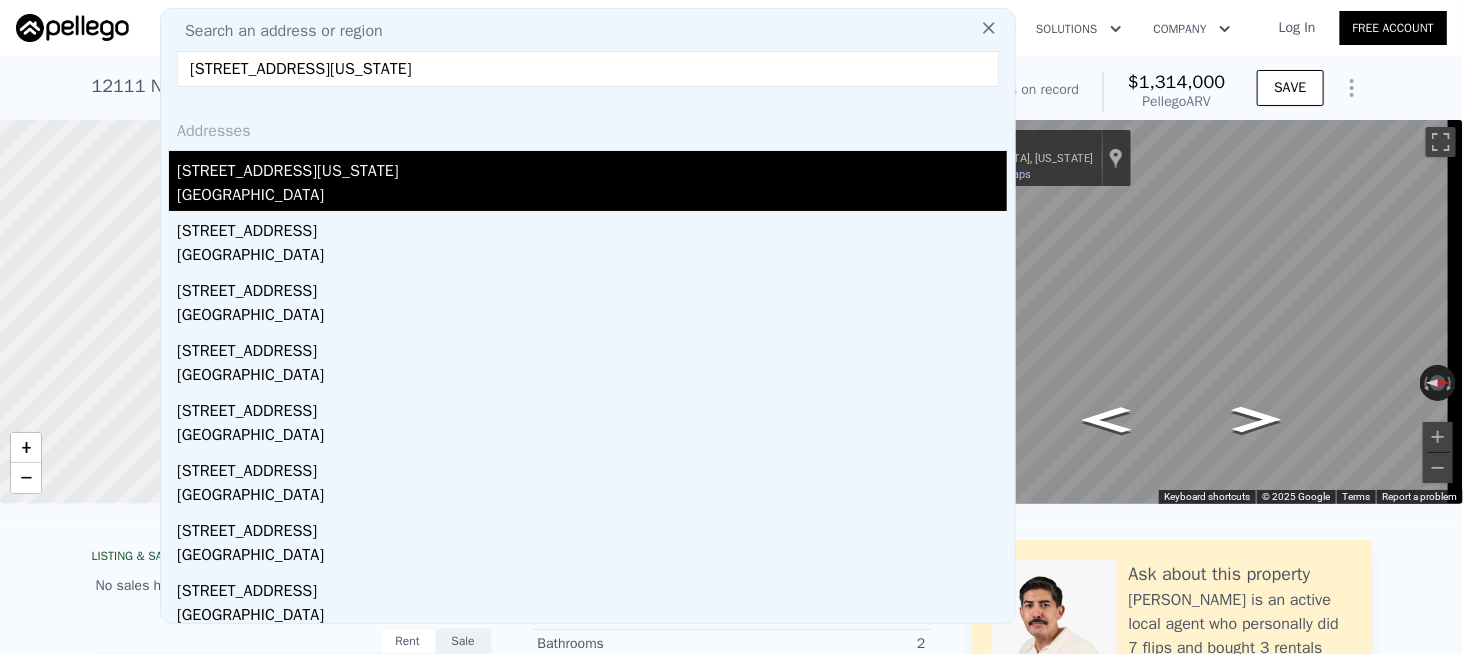 click on "[STREET_ADDRESS][US_STATE]" at bounding box center (592, 167) 